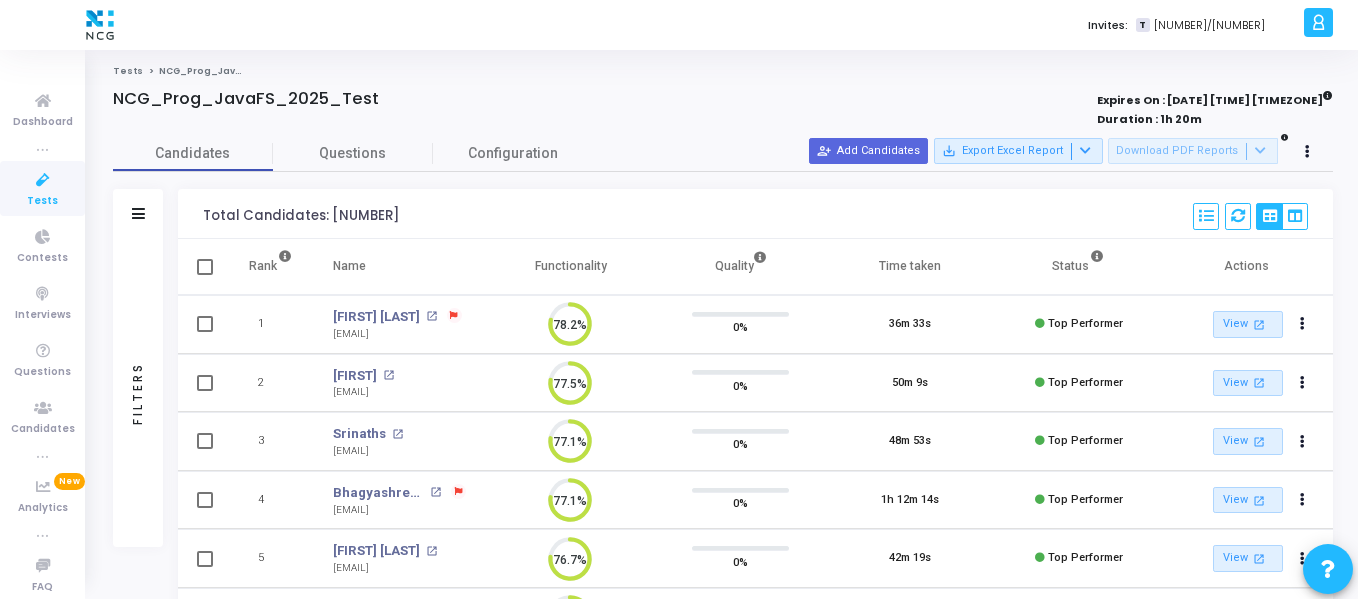 scroll, scrollTop: 0, scrollLeft: 0, axis: both 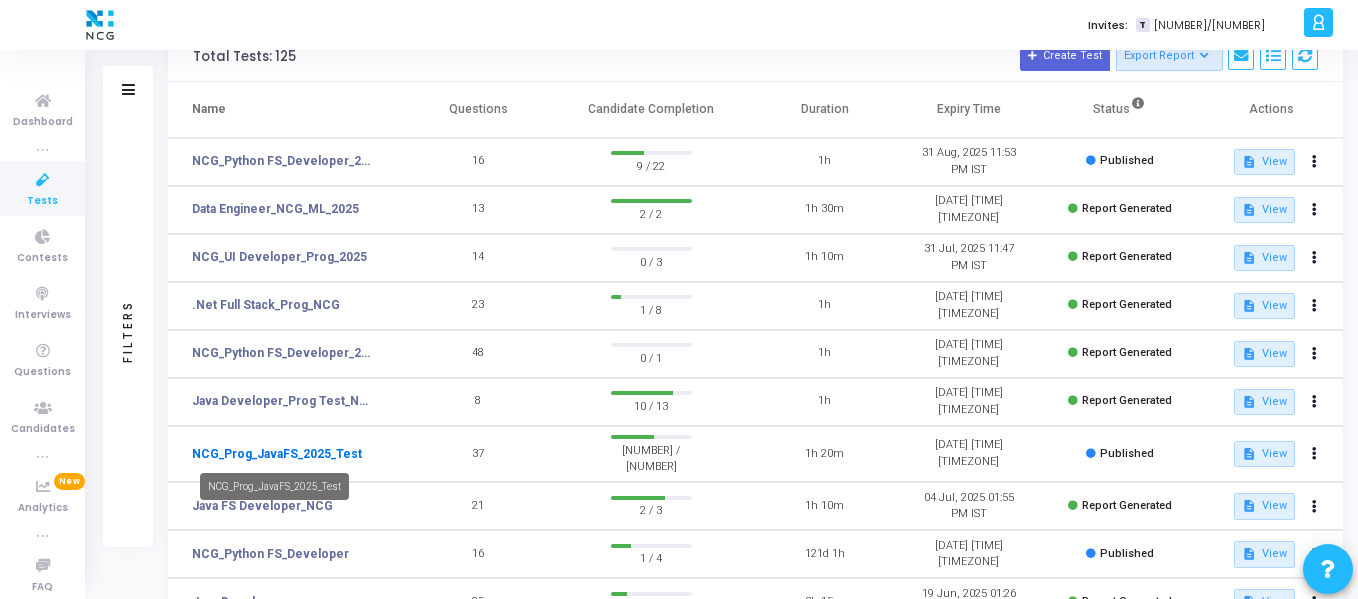 click on "NCG_Prog_JavaFS_2025_Test" 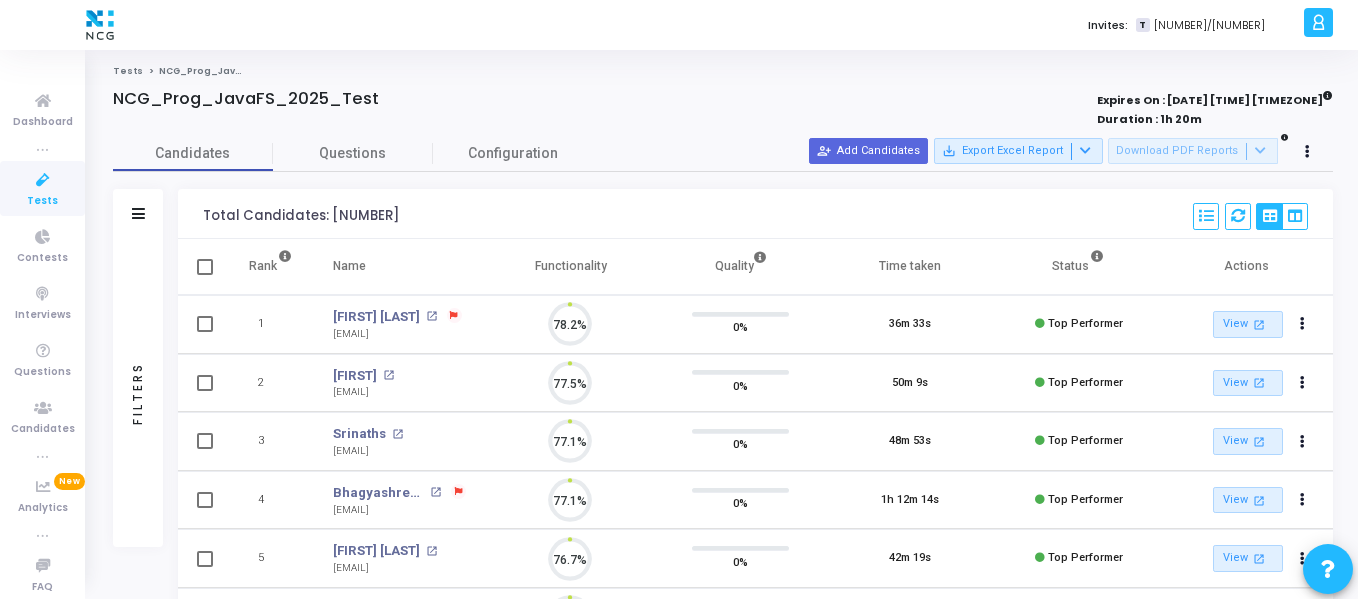 scroll, scrollTop: 9, scrollLeft: 9, axis: both 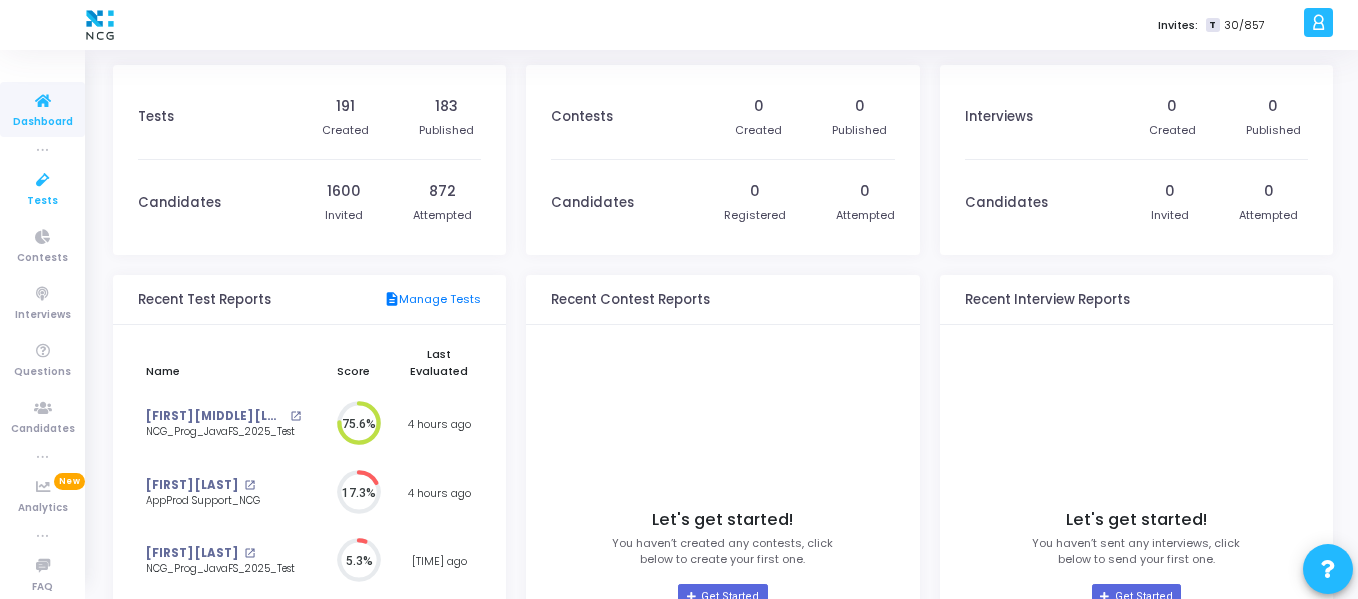 click at bounding box center [43, 180] 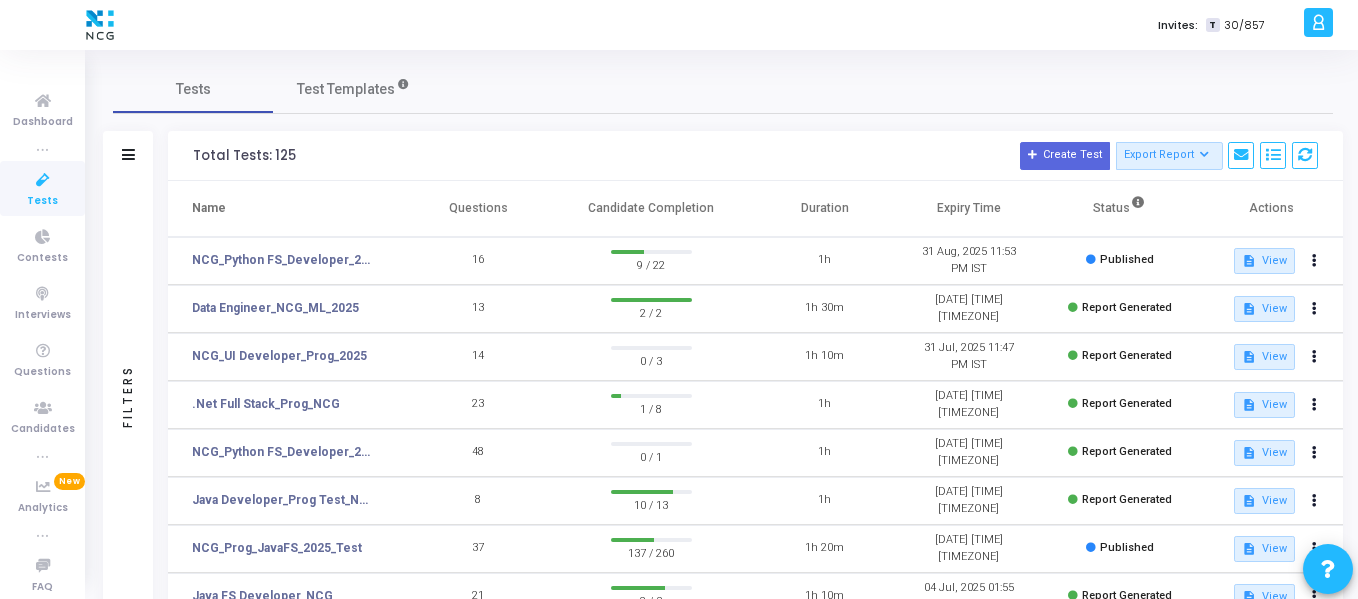 click on "Filters" 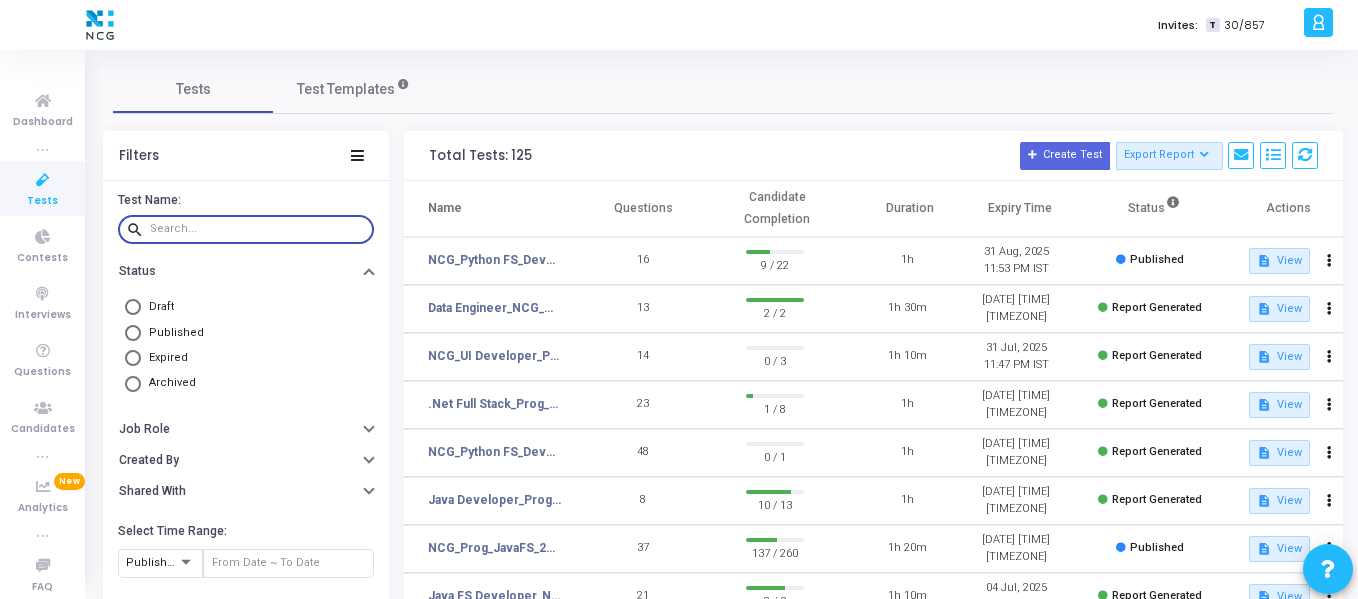 click at bounding box center (258, 229) 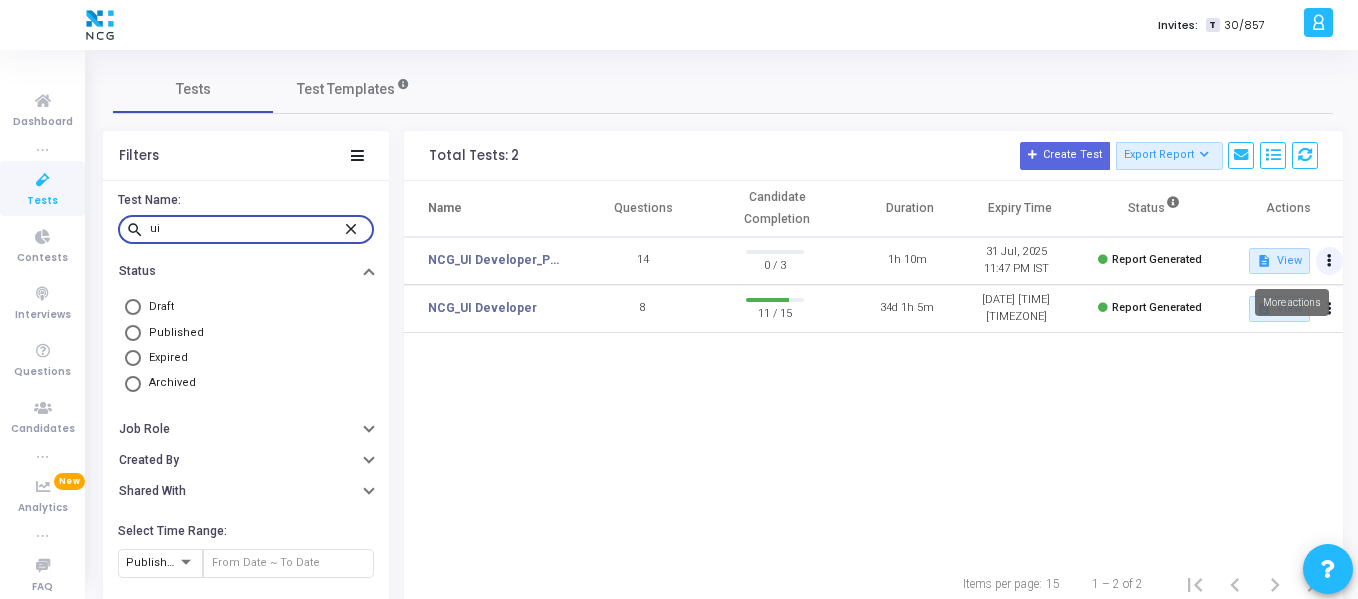 type on "ui" 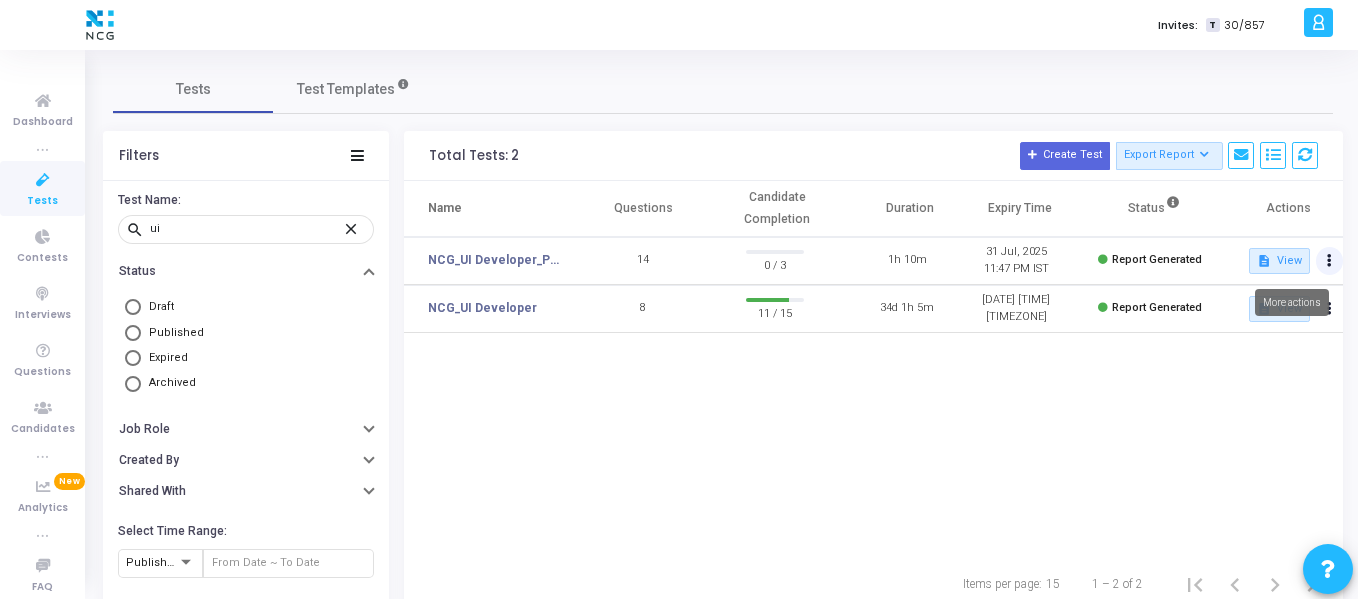 click at bounding box center [1330, 261] 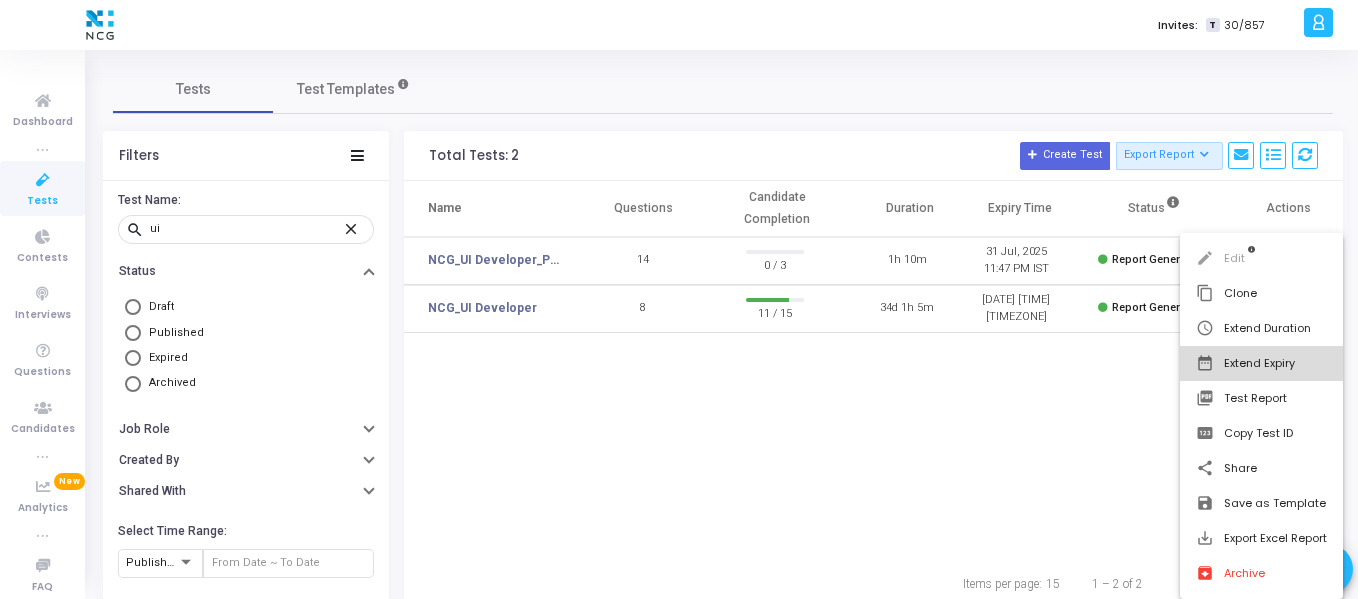 click on "date_range  Extend Expiry" at bounding box center (1261, 363) 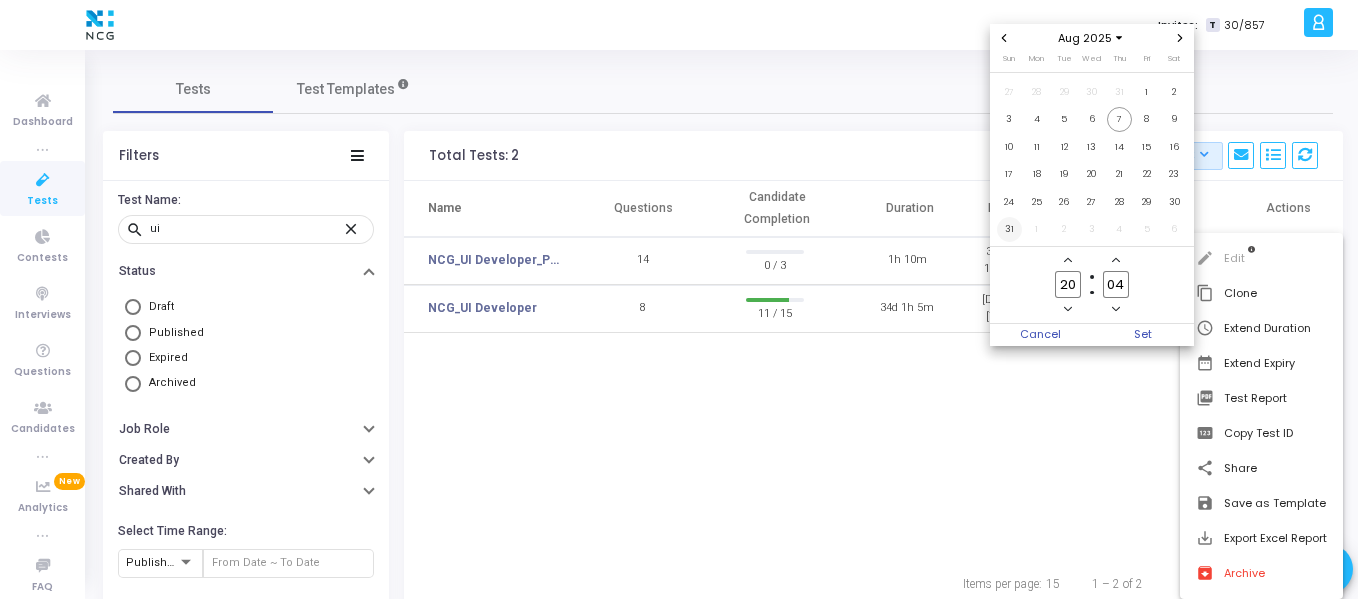click on "31" at bounding box center (1009, 229) 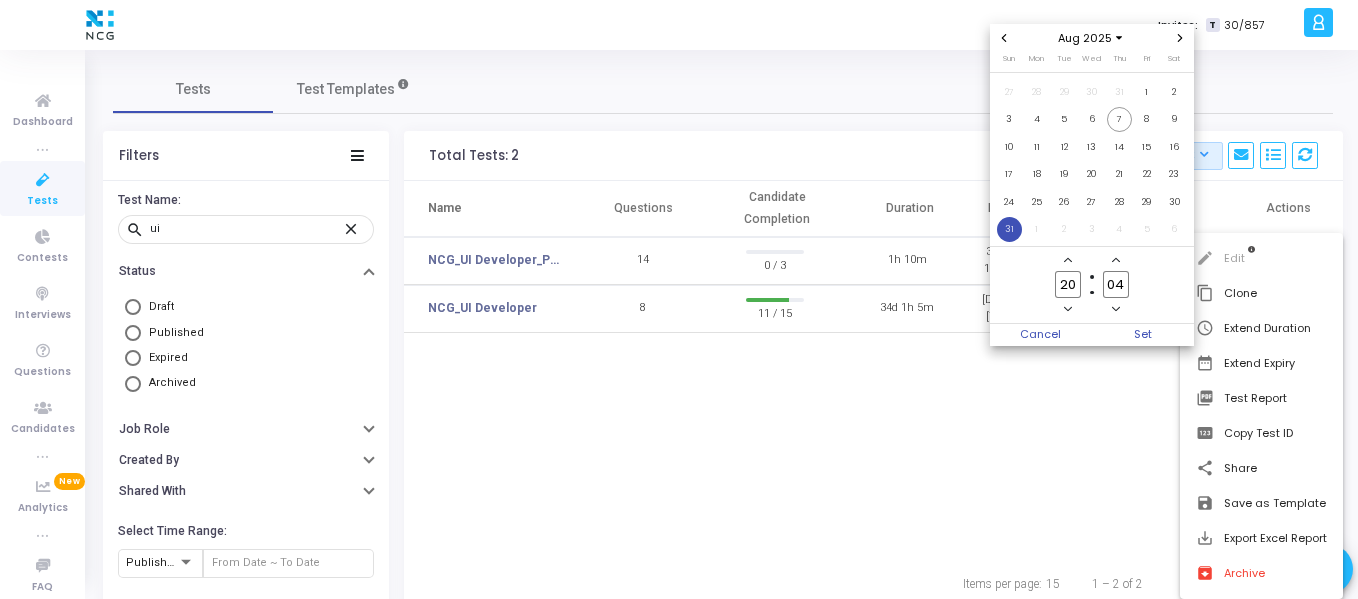 click 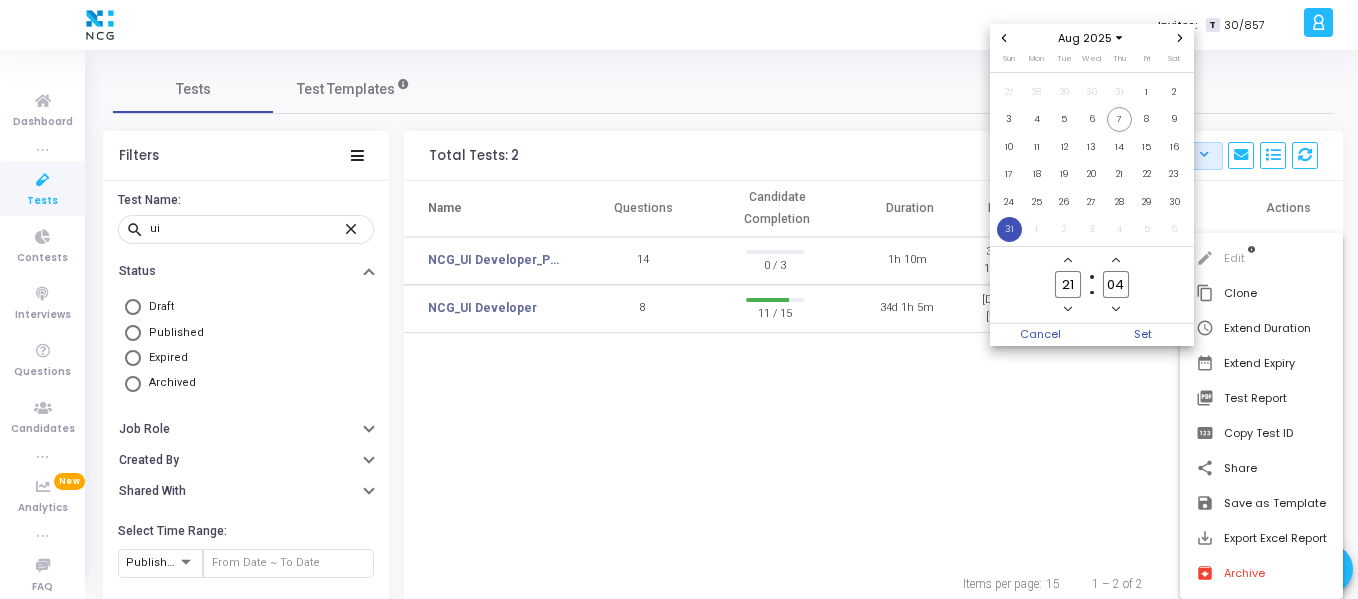 click 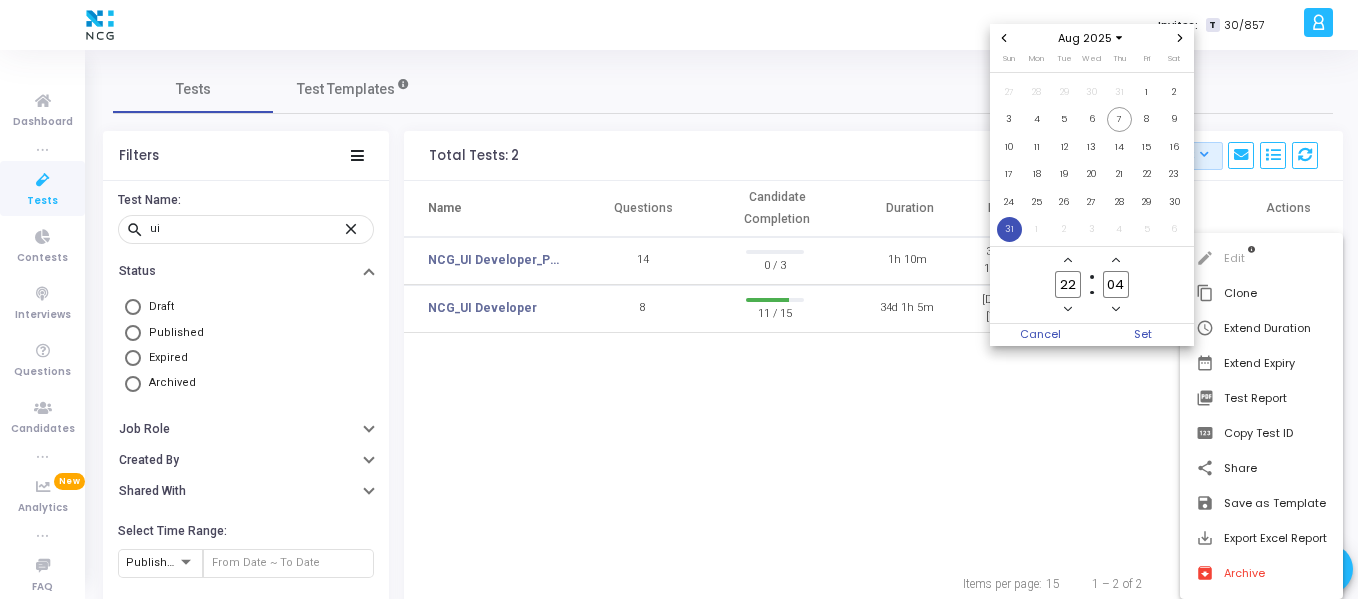 click 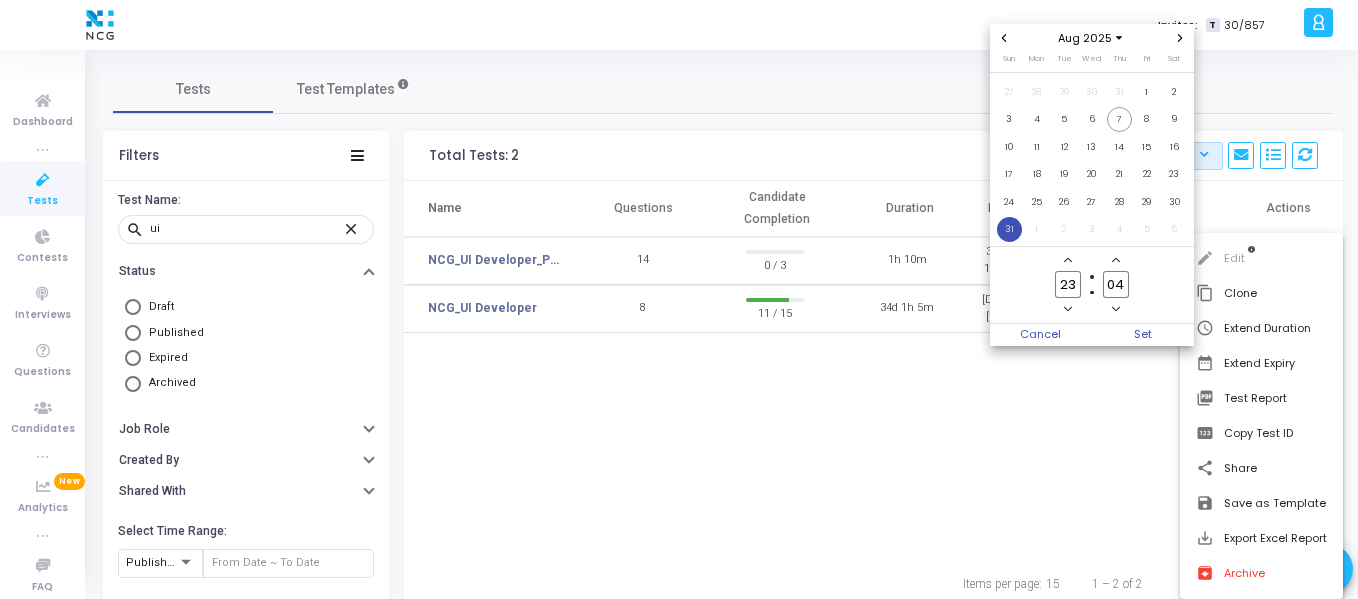 click 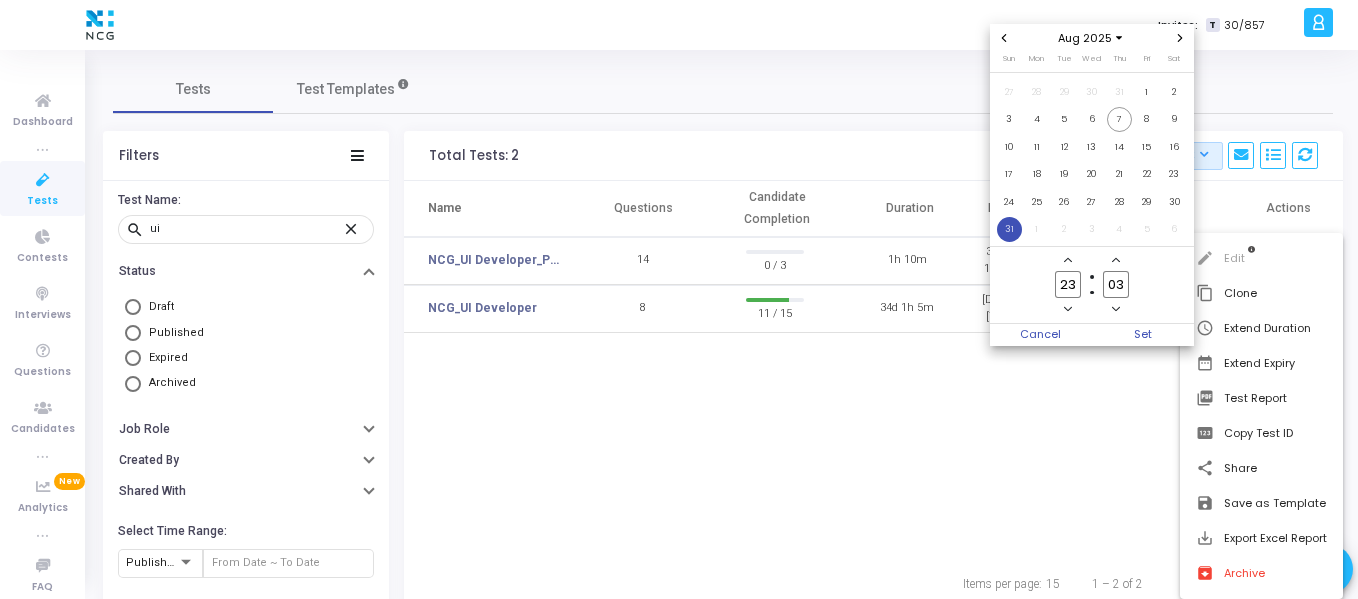 click 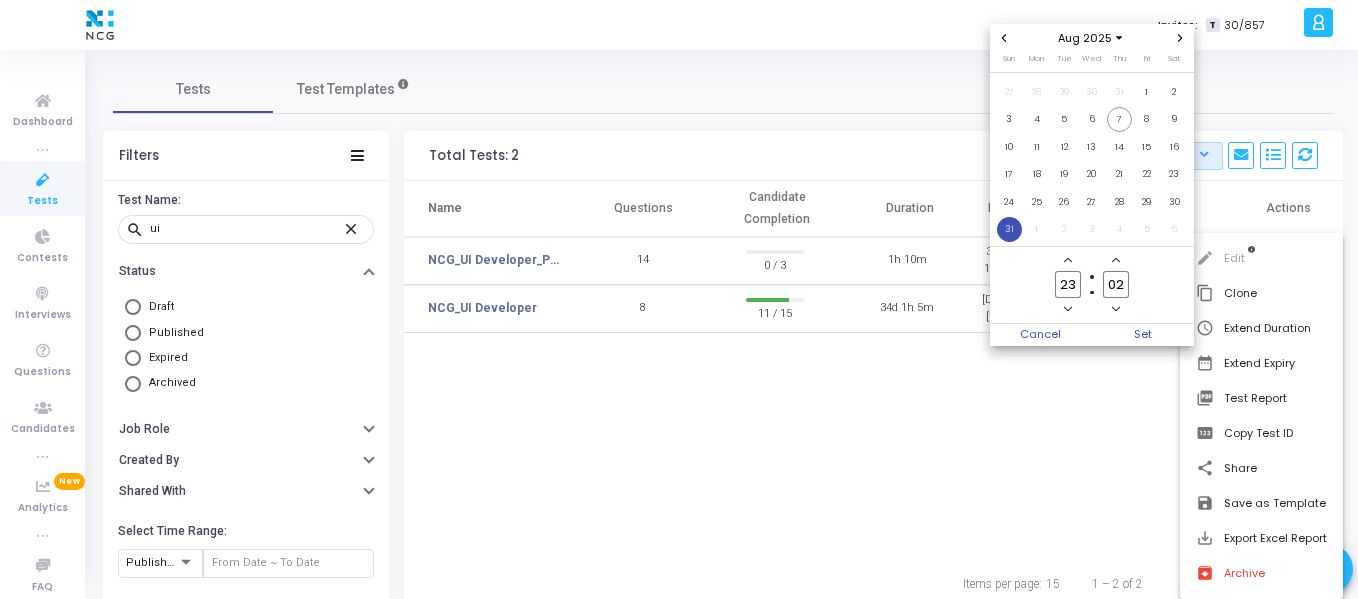 click 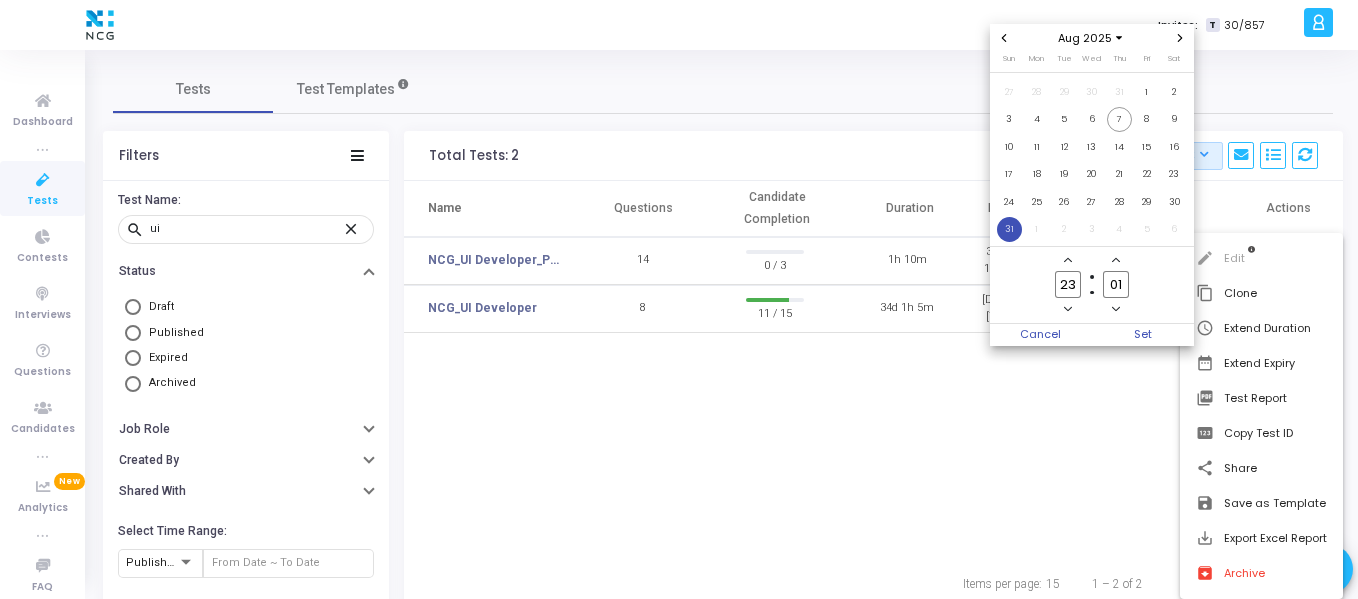 click 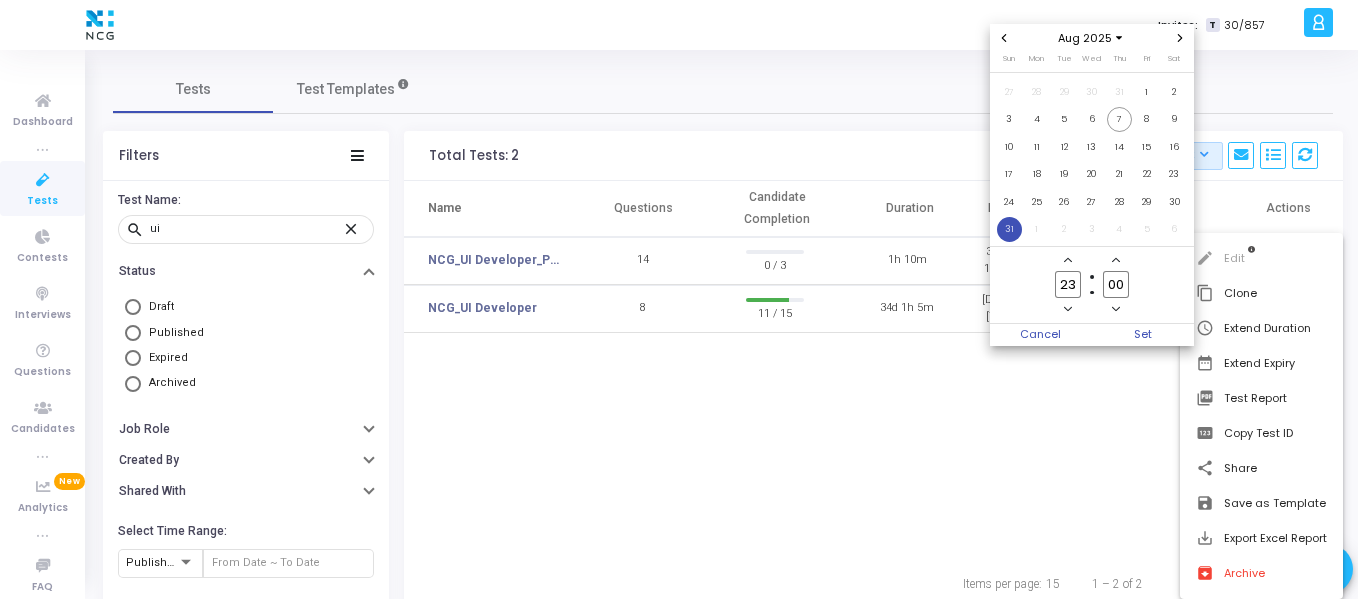 click 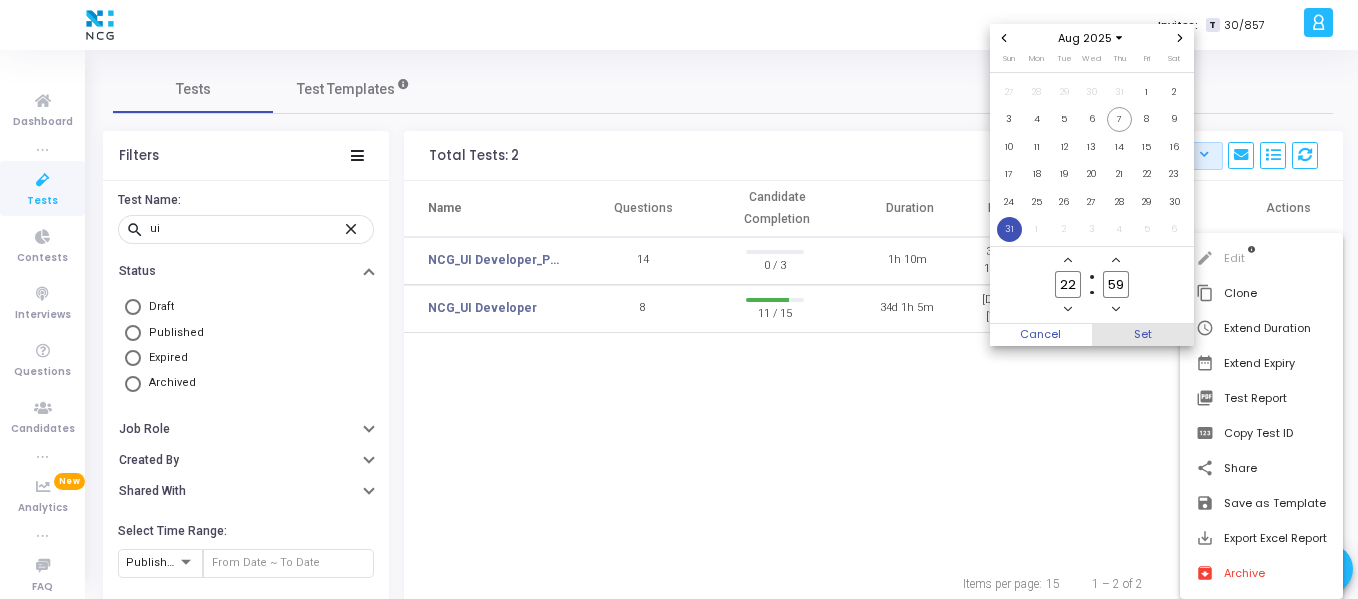 click on "Set" at bounding box center (1143, 335) 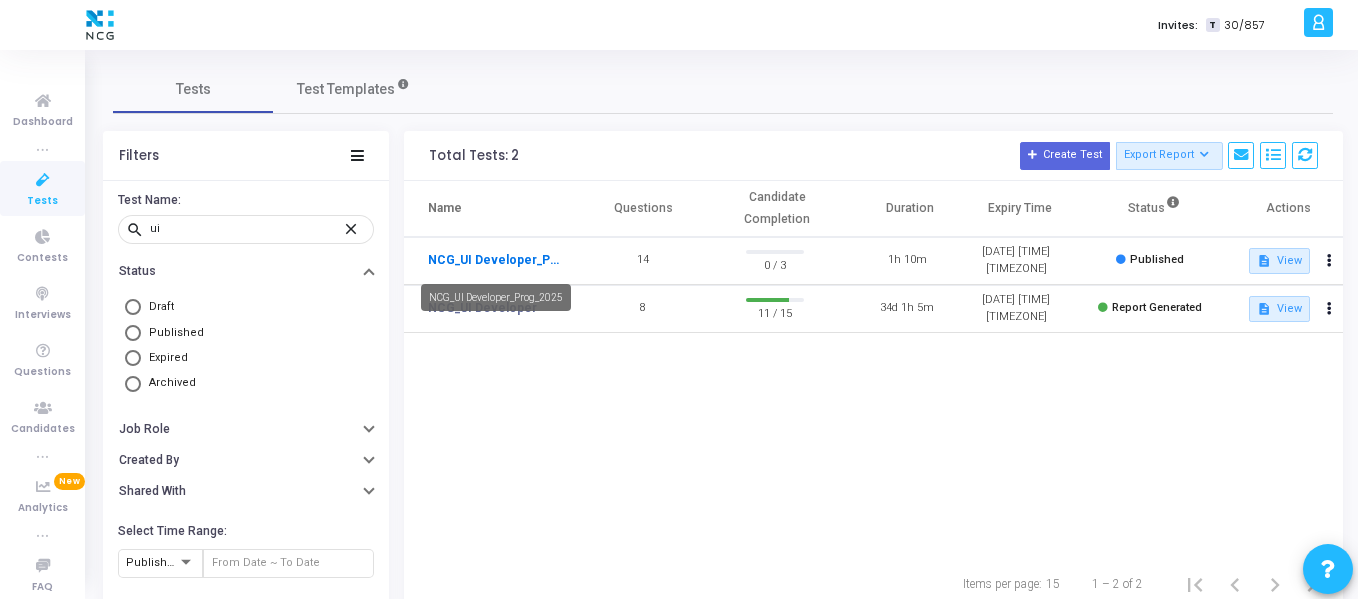 click on "NCG_UI Developer_Prog_2025" at bounding box center (494, 260) 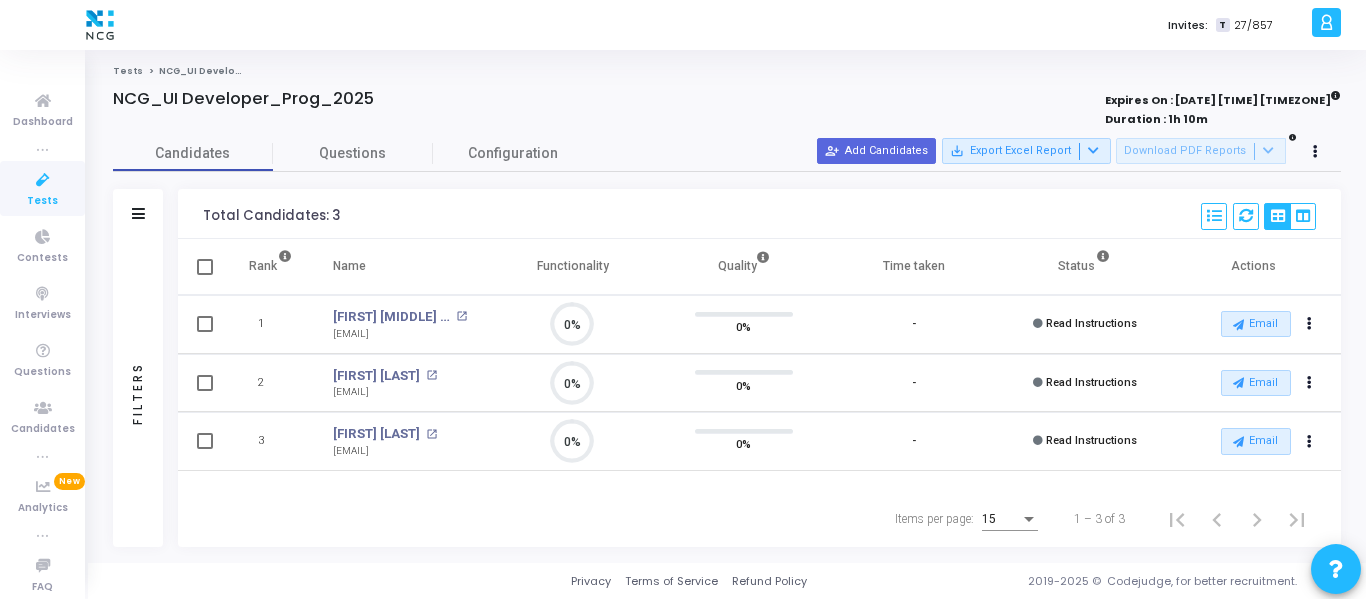scroll, scrollTop: 9, scrollLeft: 9, axis: both 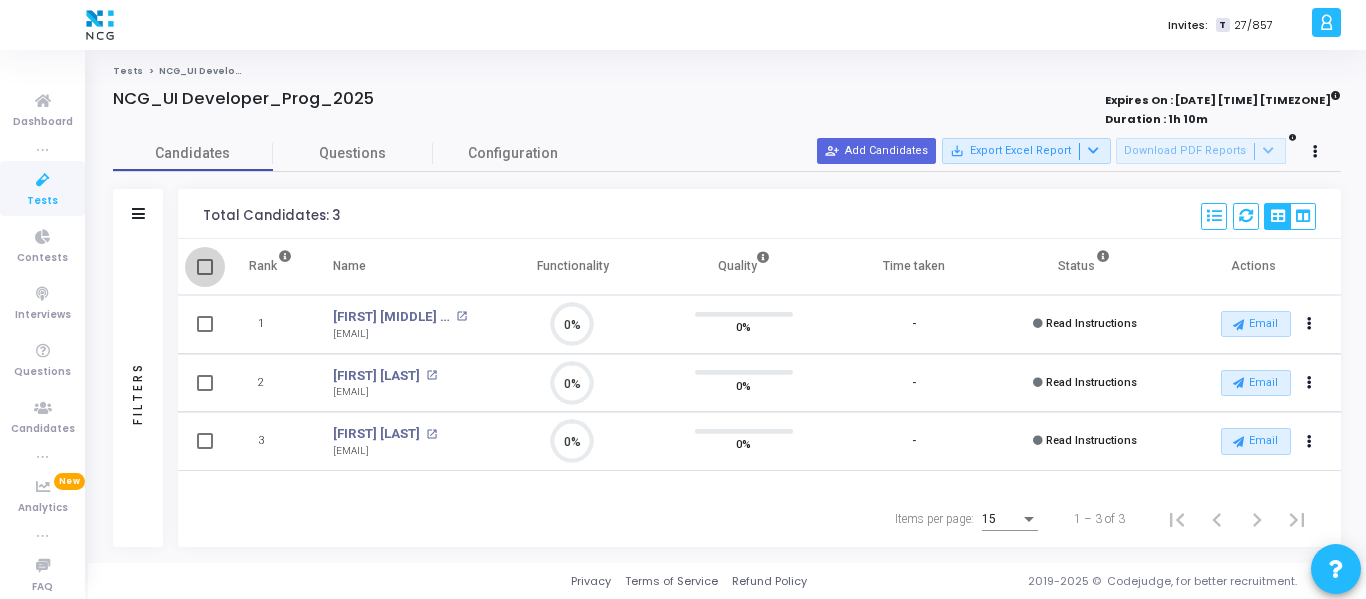 click at bounding box center (205, 267) 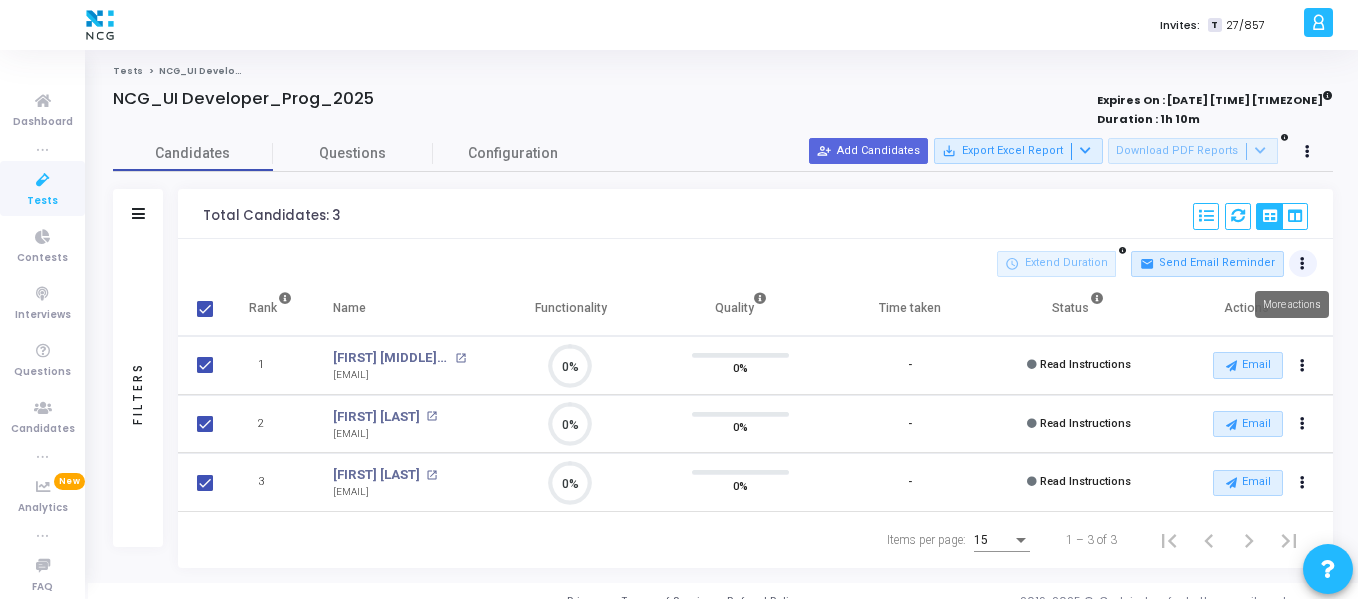 click at bounding box center (1303, 264) 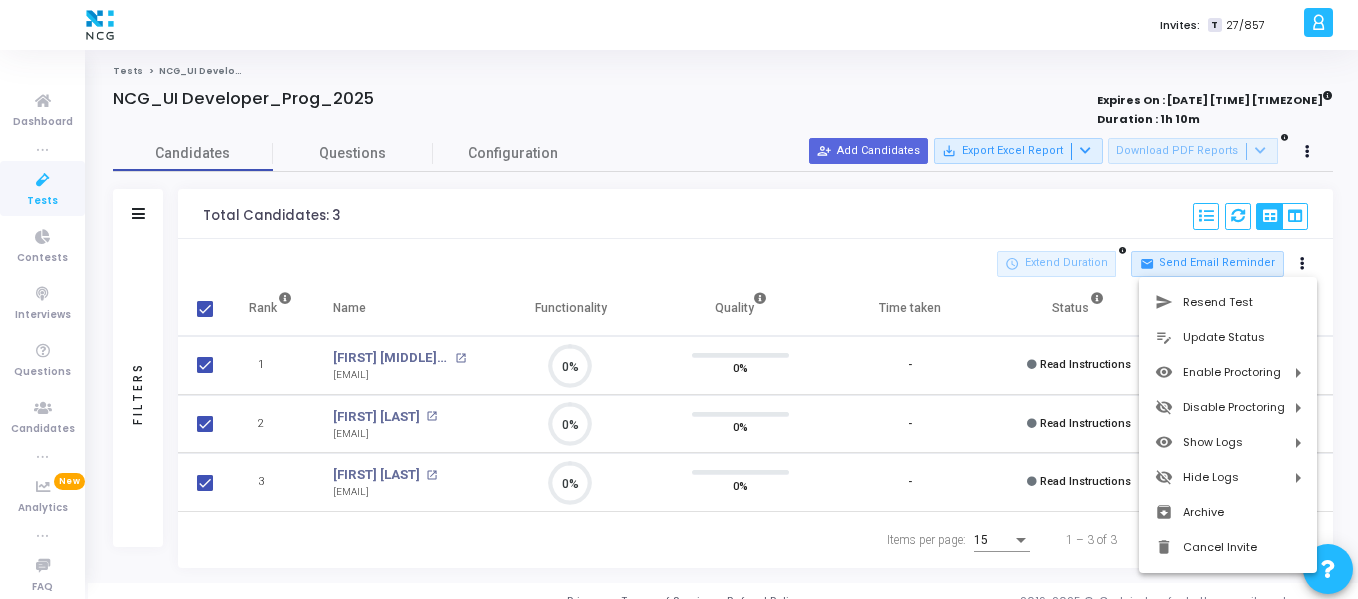 click at bounding box center [679, 299] 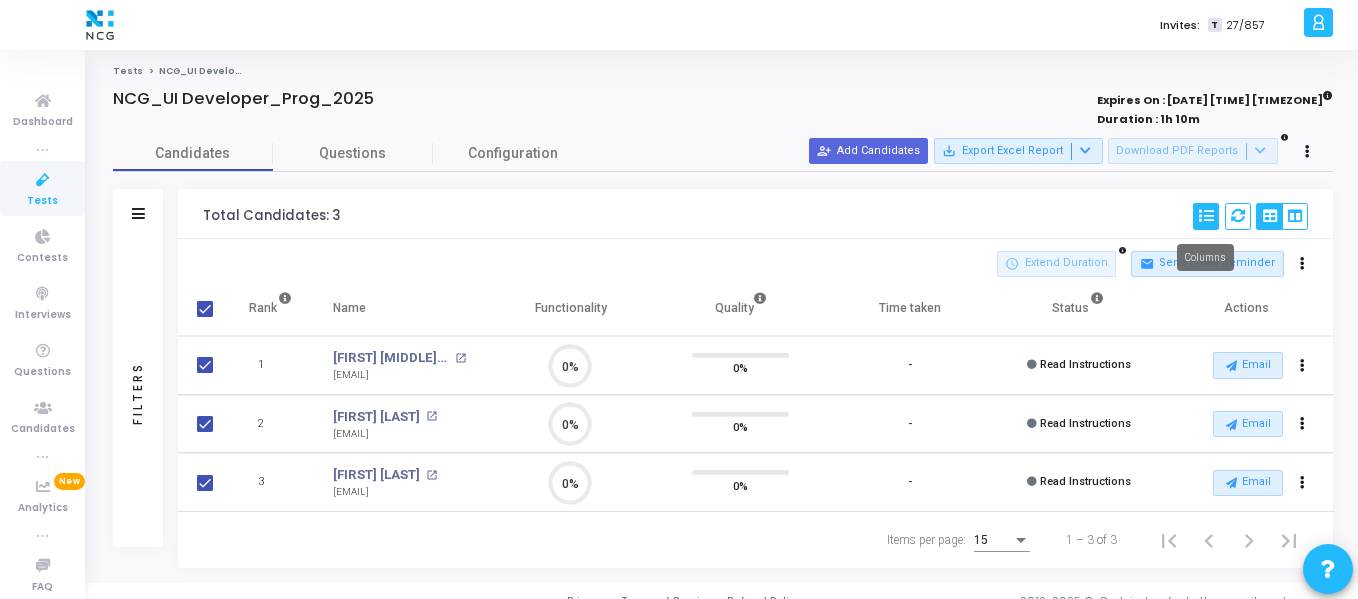 click at bounding box center (1206, 216) 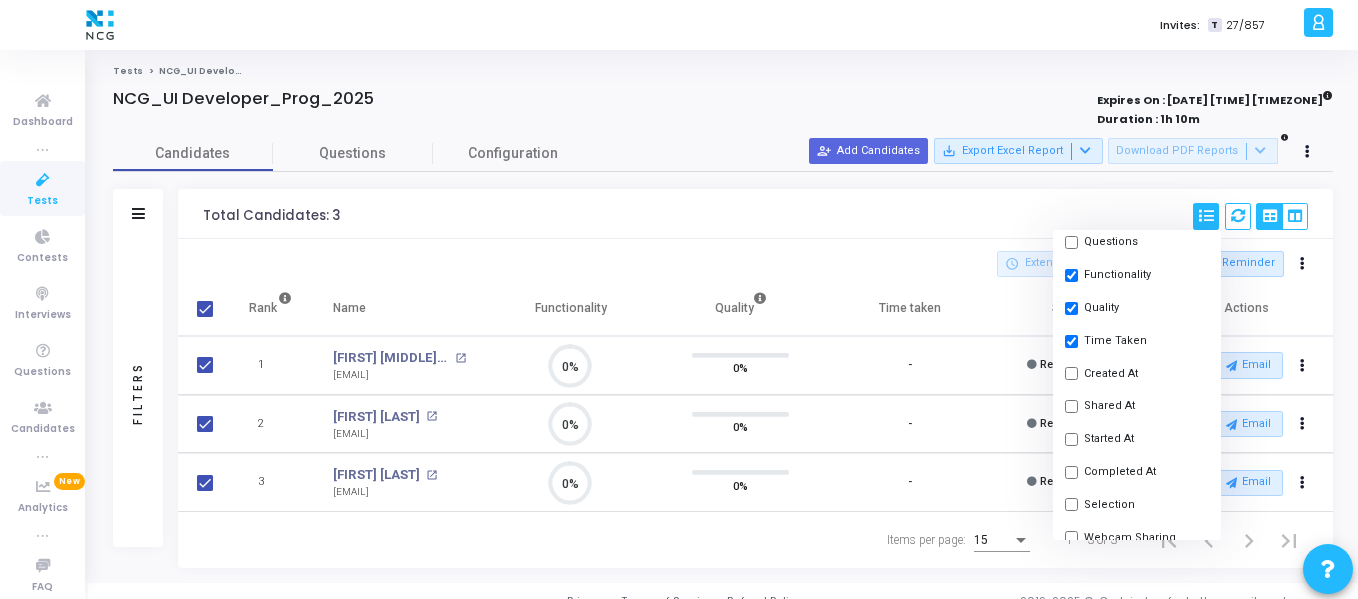scroll, scrollTop: 142, scrollLeft: 0, axis: vertical 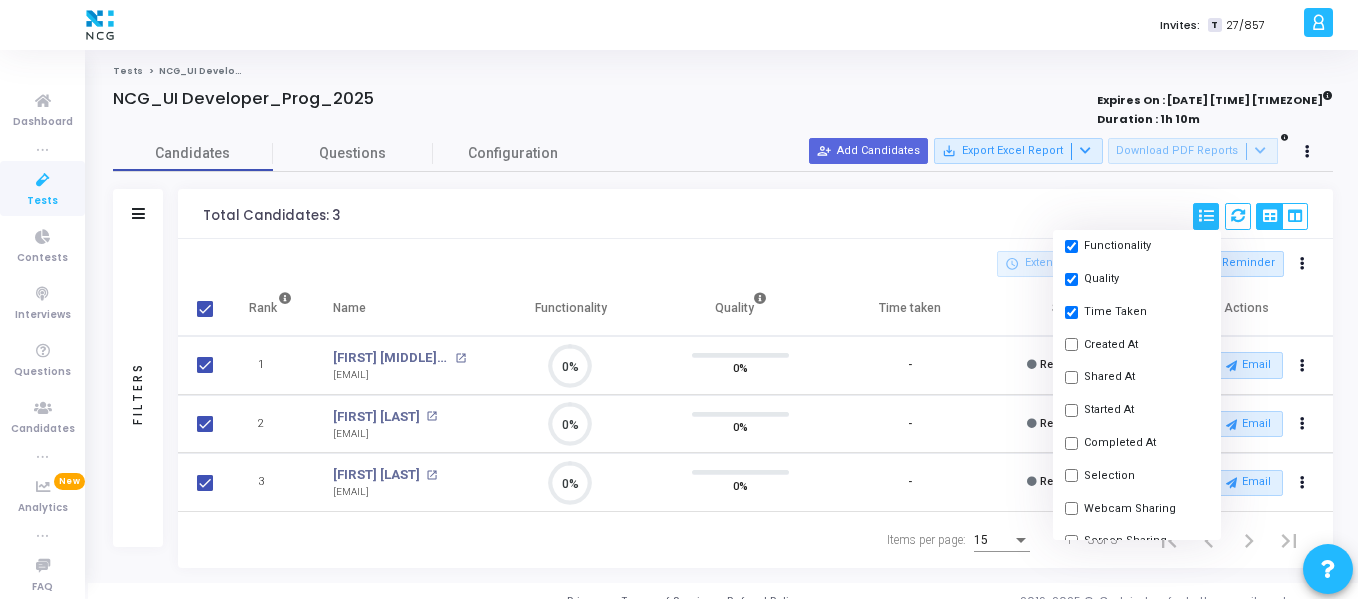 click on "Shared At" at bounding box center [1137, 377] 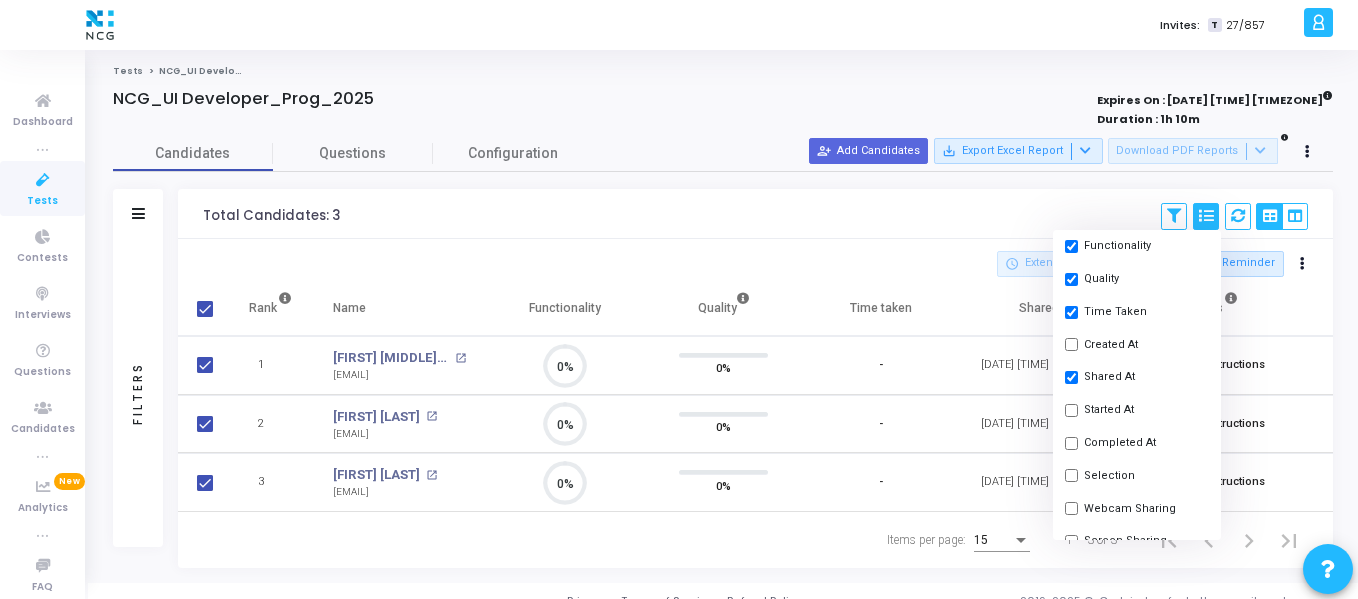 scroll, scrollTop: 9, scrollLeft: 9, axis: both 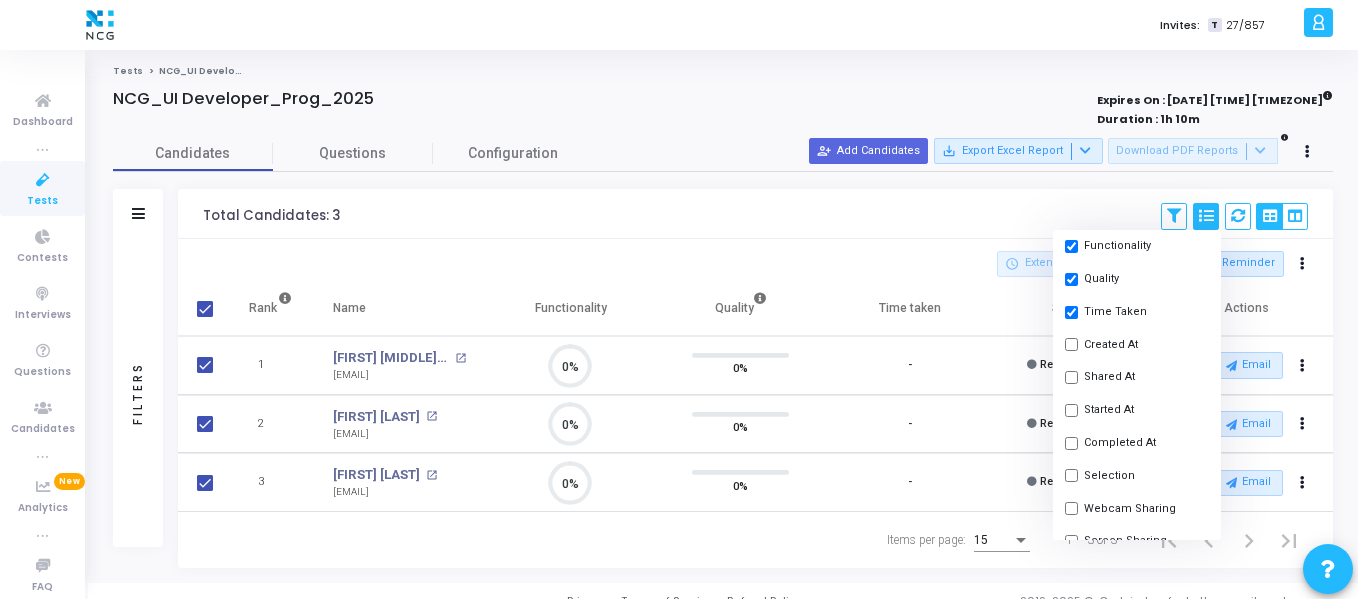 click on "Shared At" at bounding box center (1137, 377) 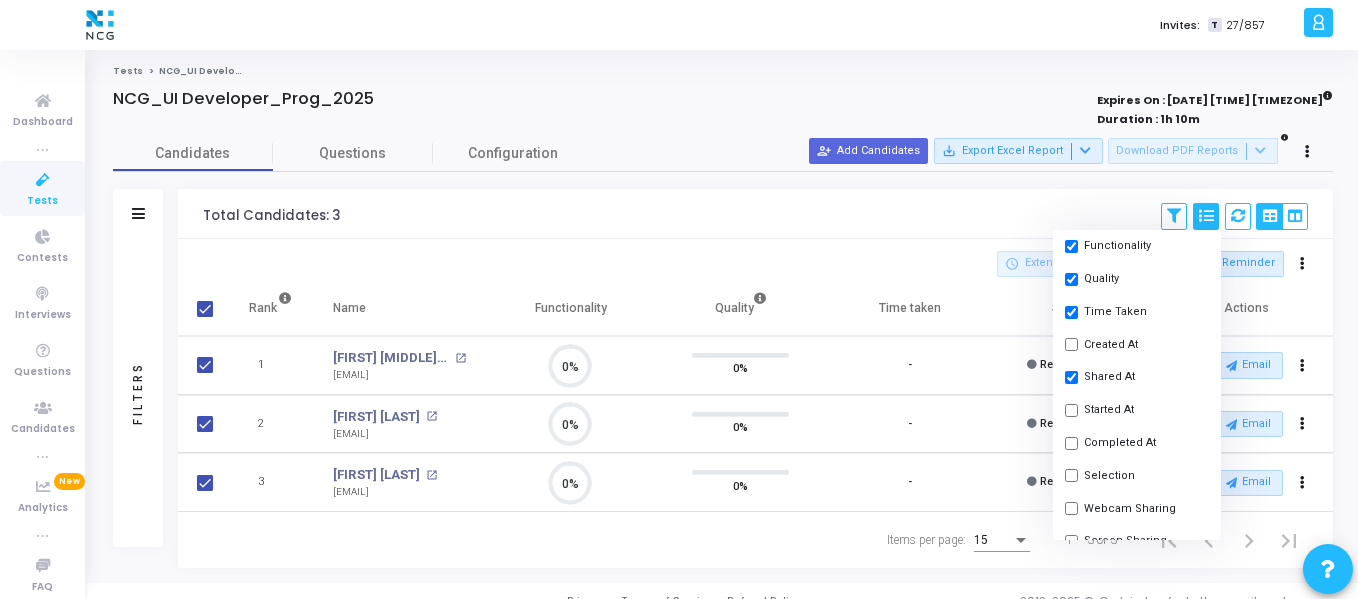 checkbox on "true" 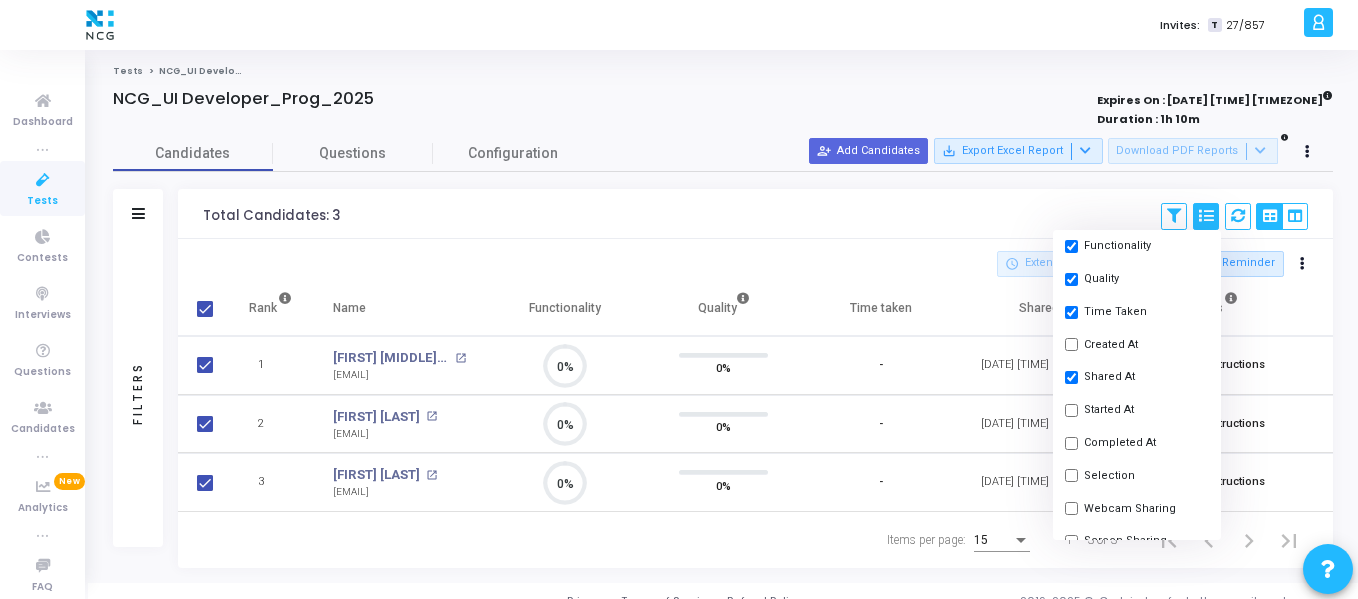 scroll, scrollTop: 9, scrollLeft: 9, axis: both 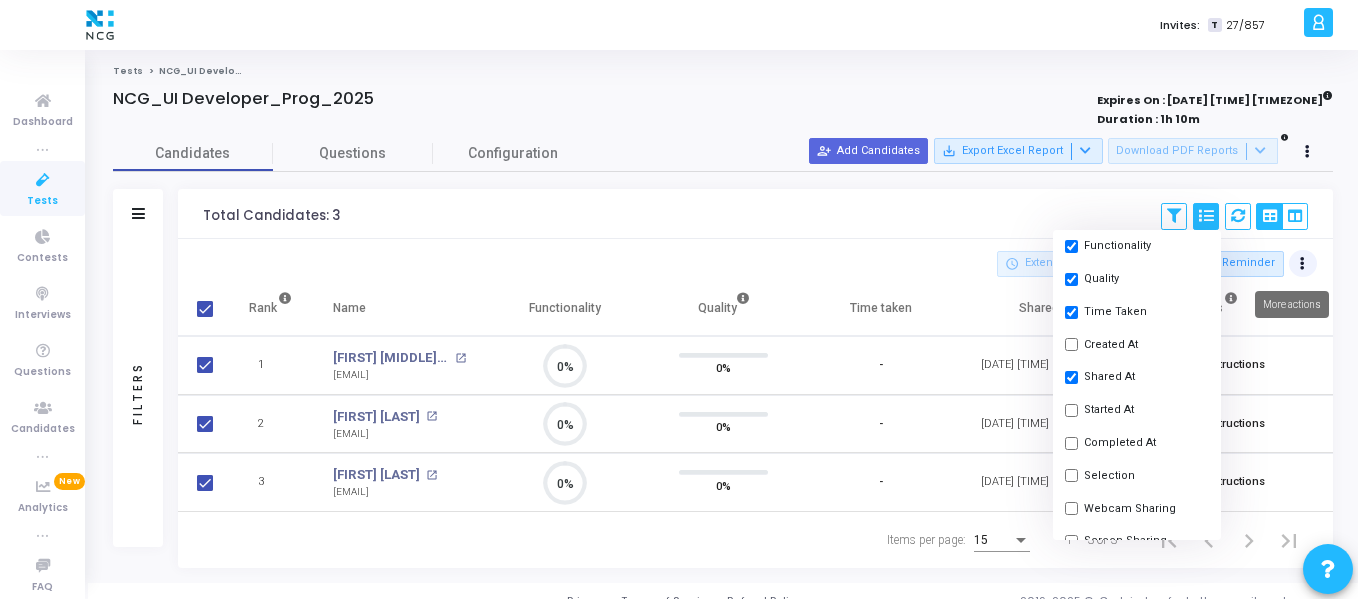 click at bounding box center [1303, 264] 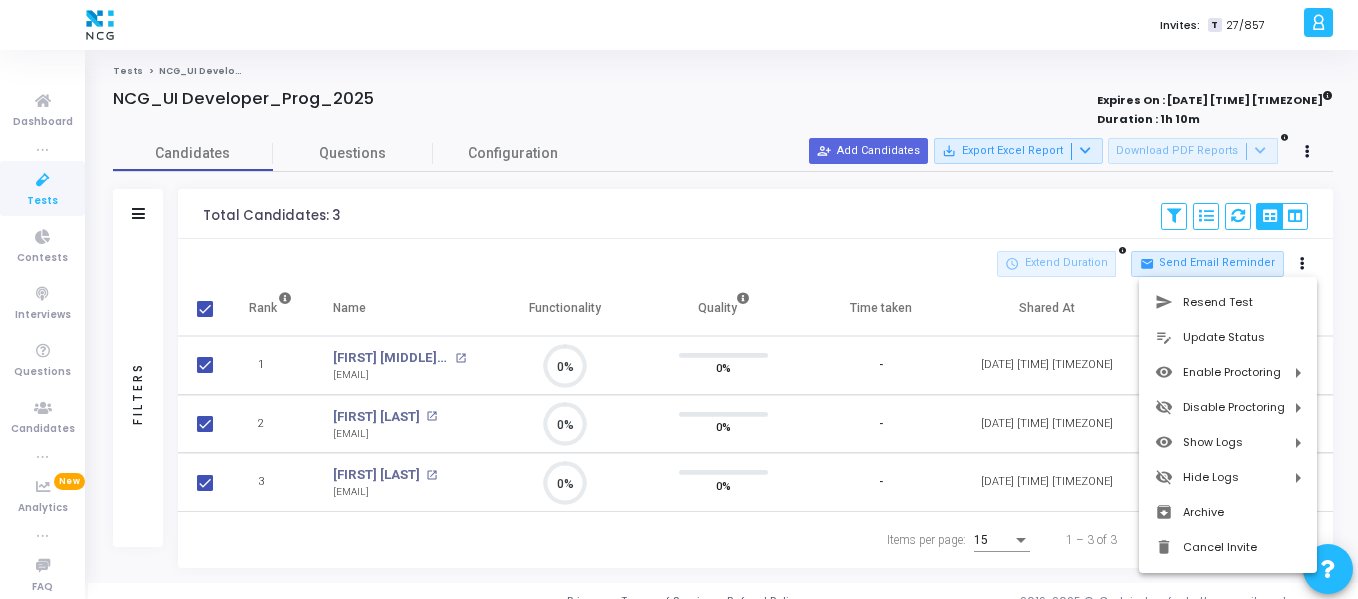 click at bounding box center (679, 299) 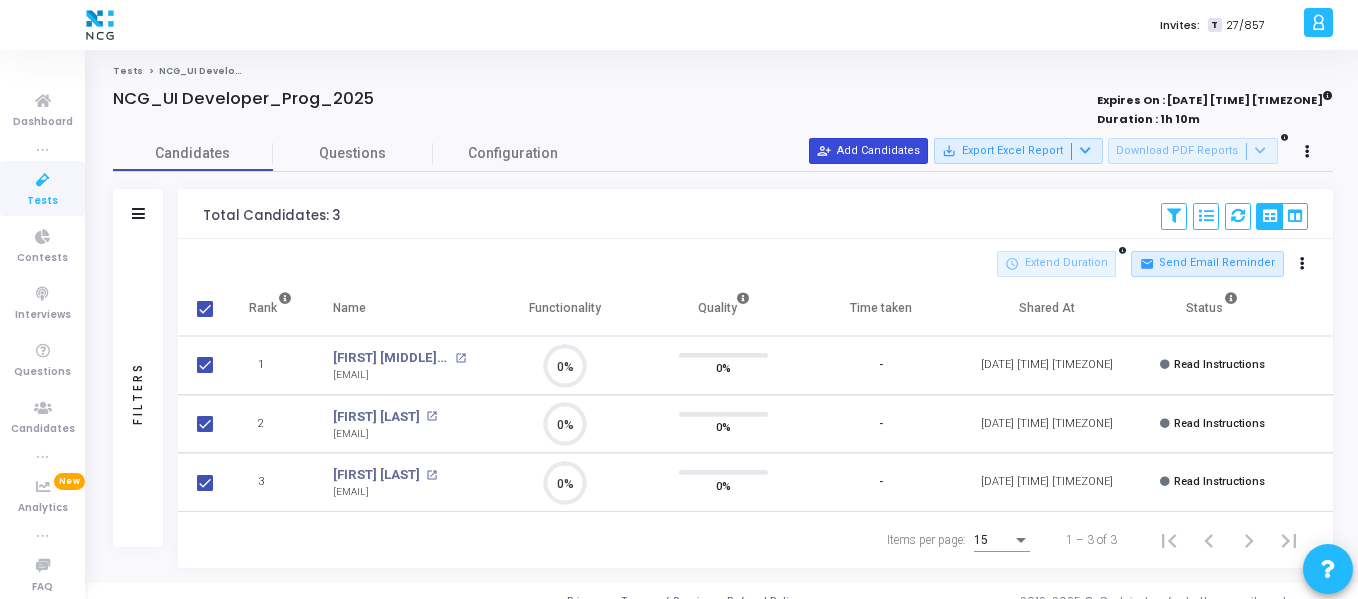 click on "person_add_alt  Add Candidates" at bounding box center [868, 151] 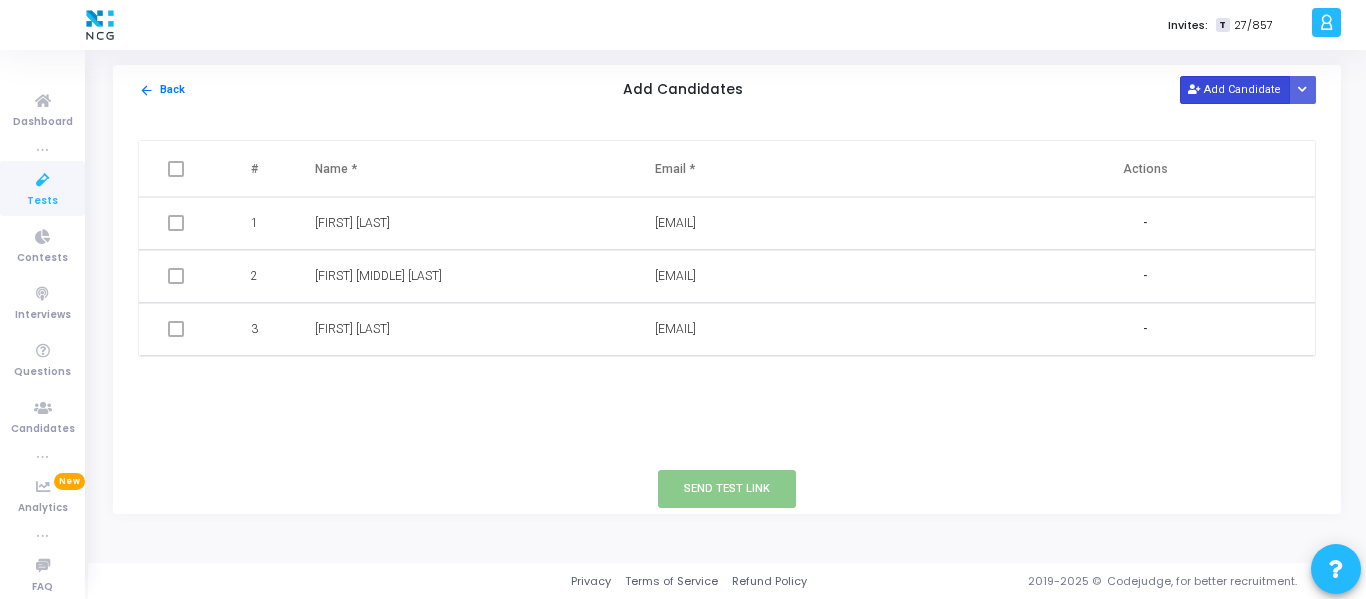 click on "Add Candidate" at bounding box center [1235, 89] 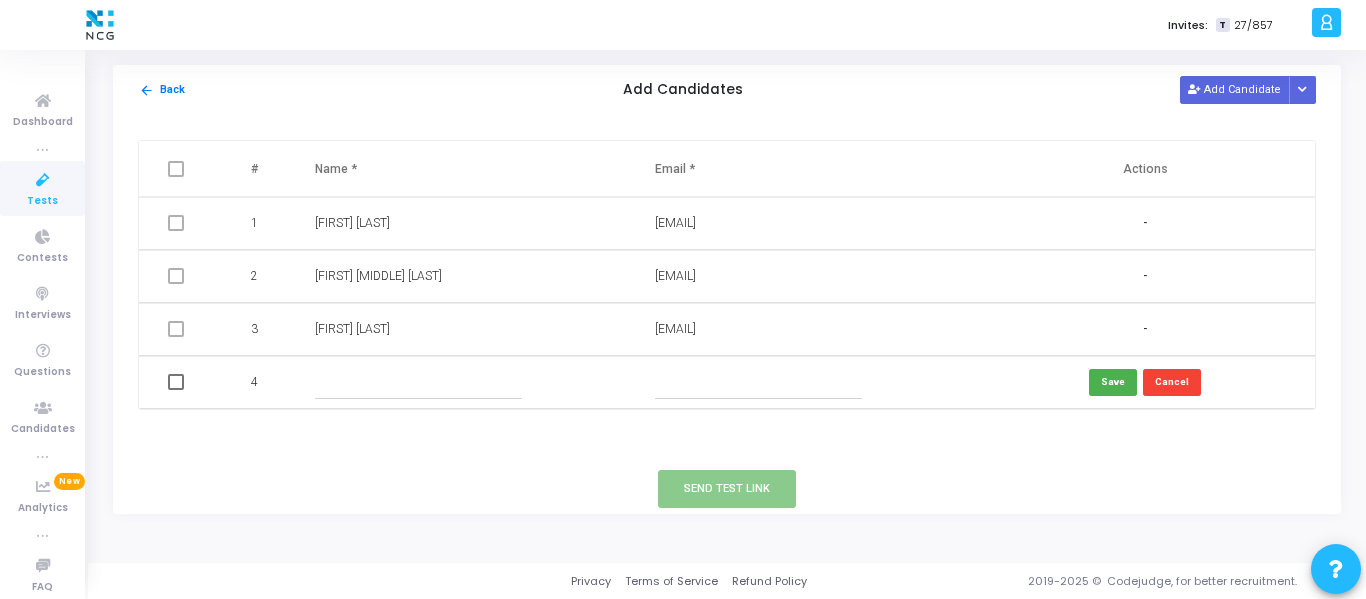 paste on "[EMAIL]" 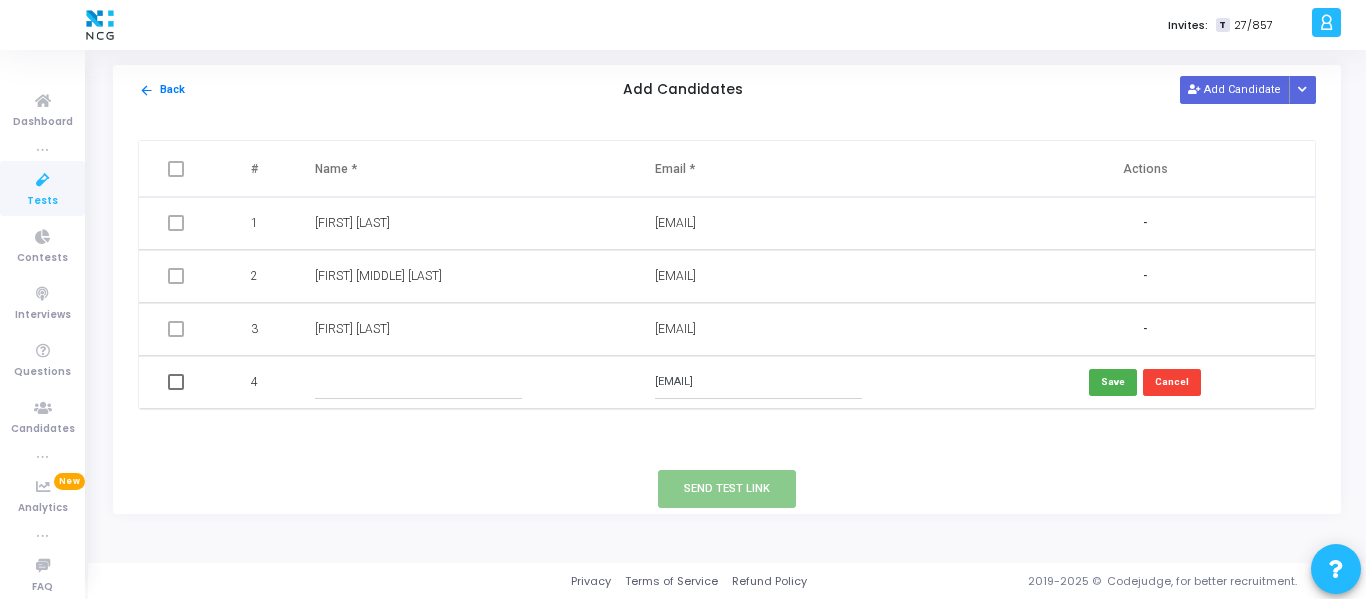 type on "[EMAIL]" 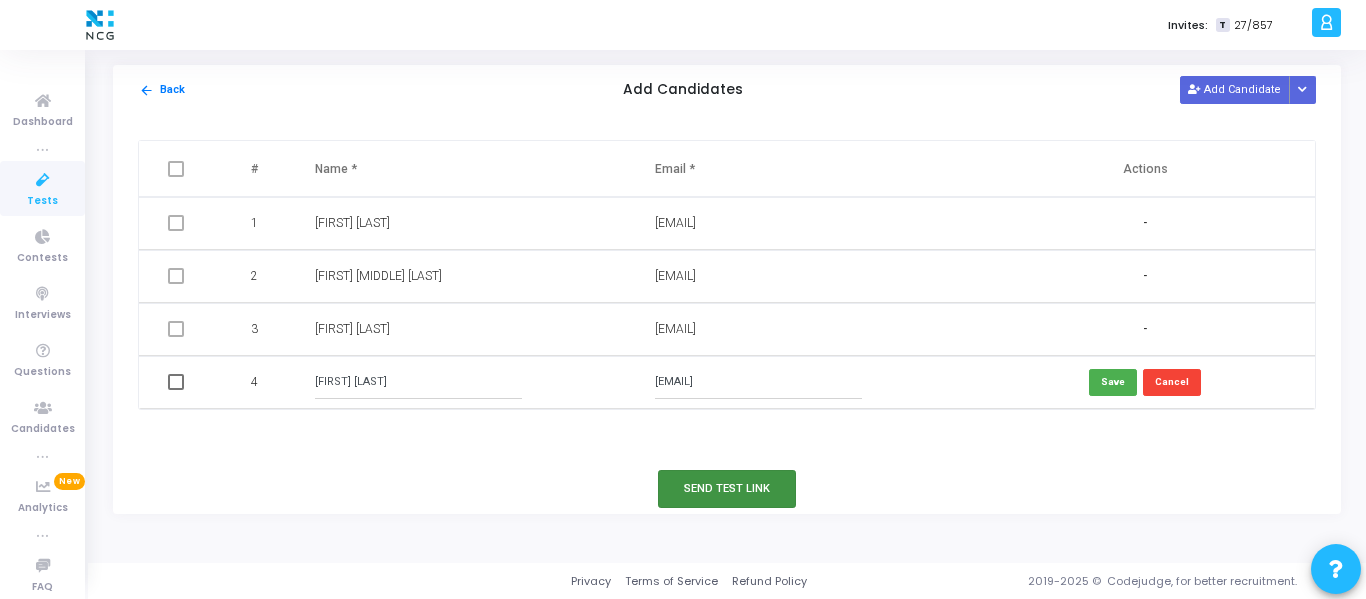 type on "[FIRST] [LAST]" 